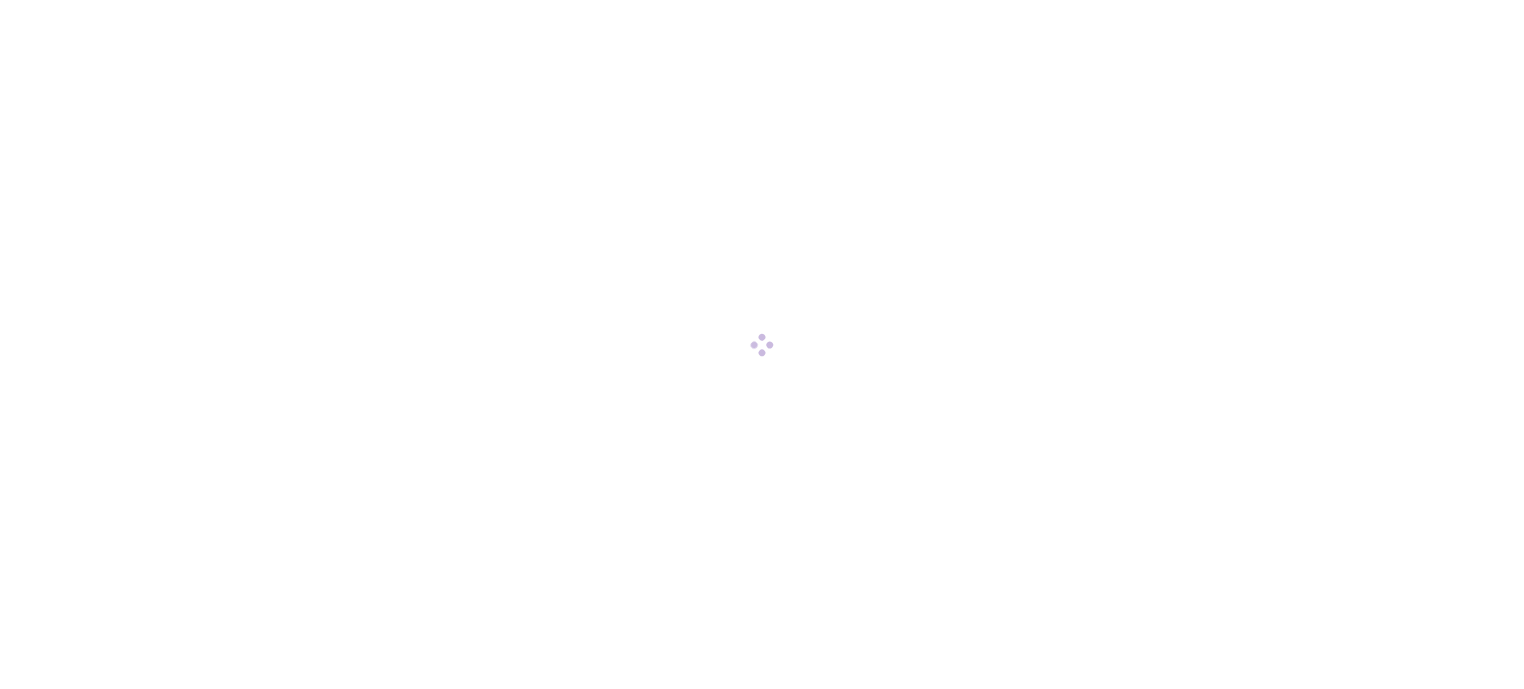 scroll, scrollTop: 0, scrollLeft: 0, axis: both 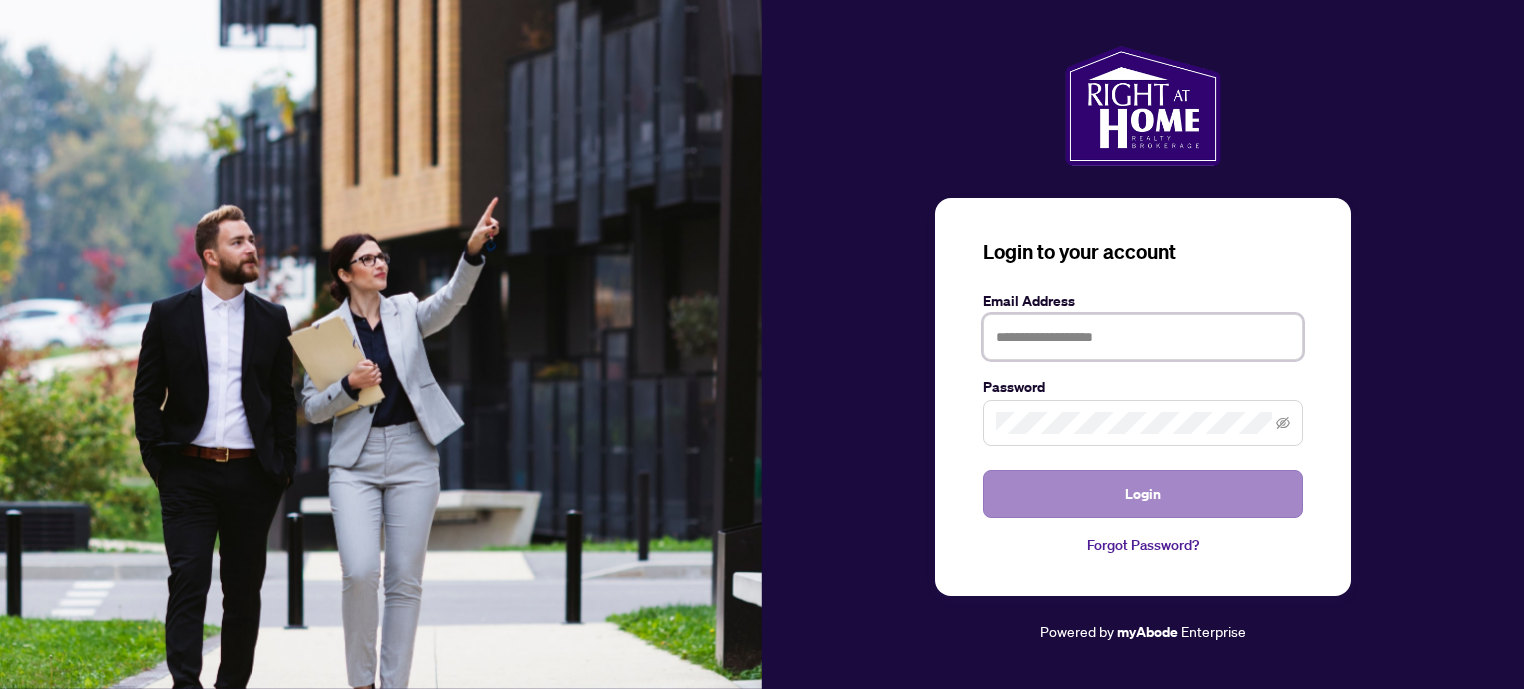 type on "**********" 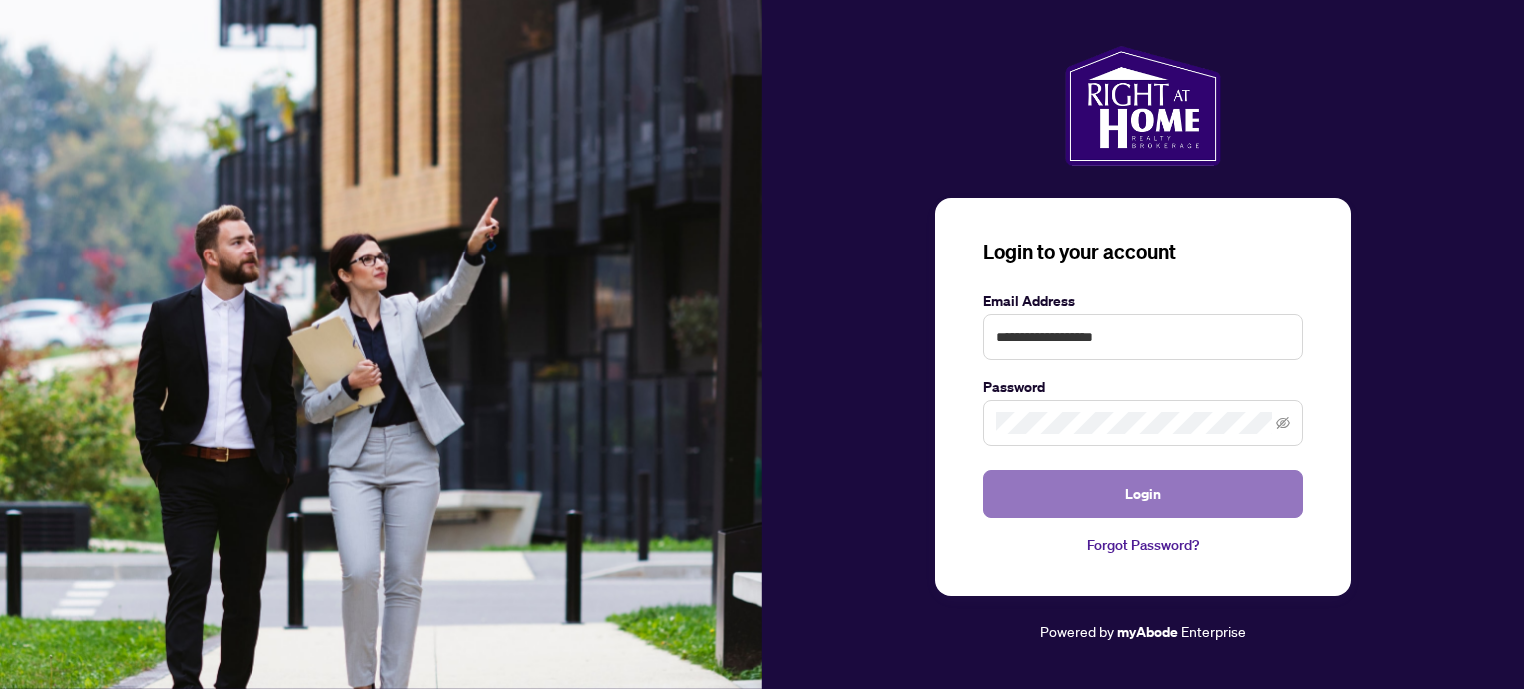 click on "Login" at bounding box center [1143, 494] 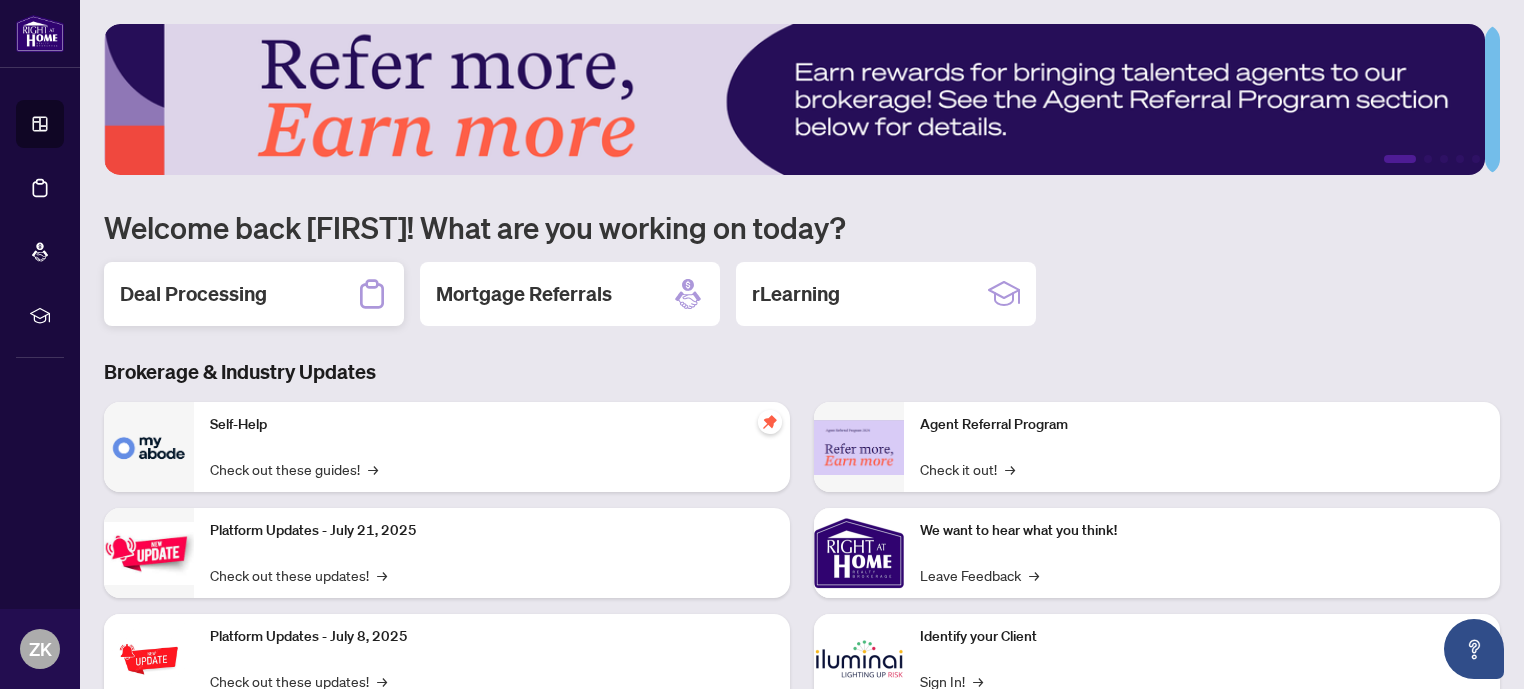 click on "Deal Processing" at bounding box center (193, 294) 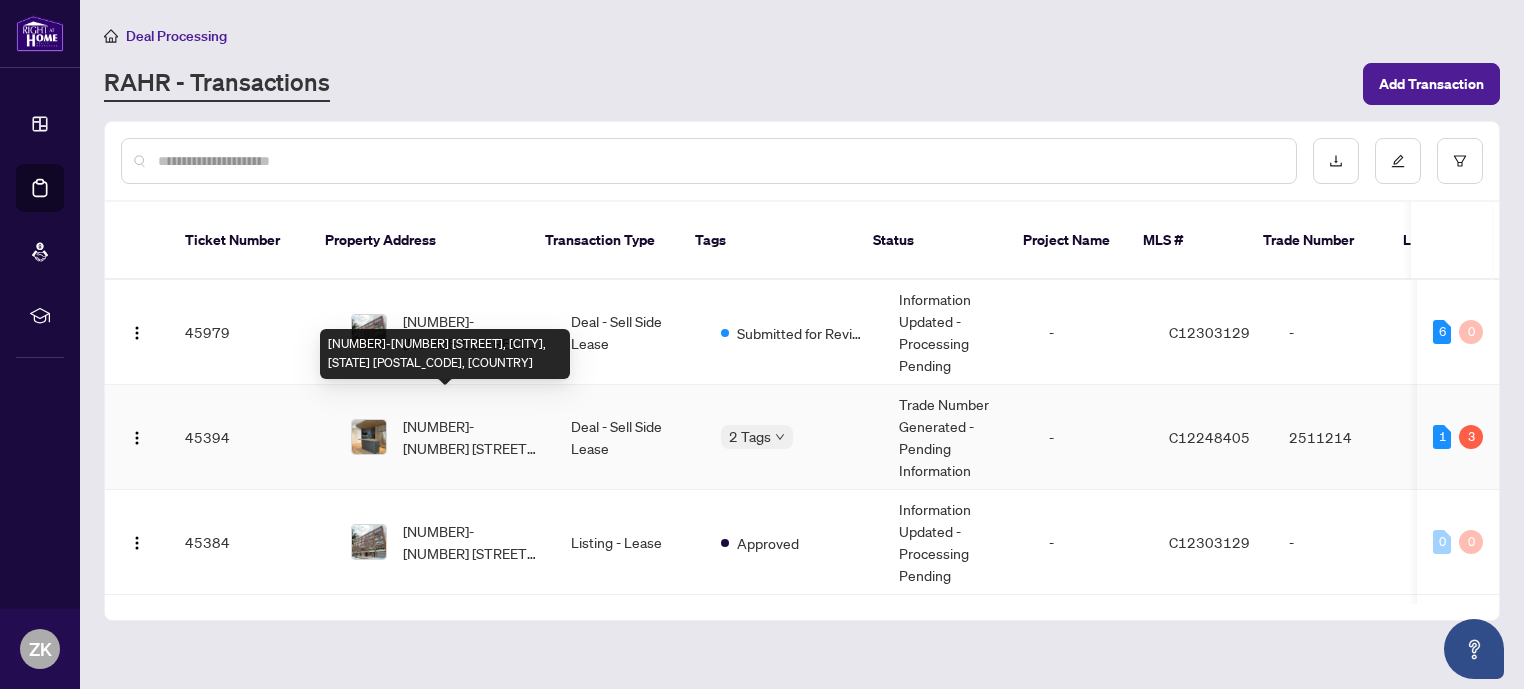 click on "[NUMBER]-[NUMBER] [STREET], [CITY], [STATE] [POSTAL_CODE], [COUNTRY]" at bounding box center [471, 437] 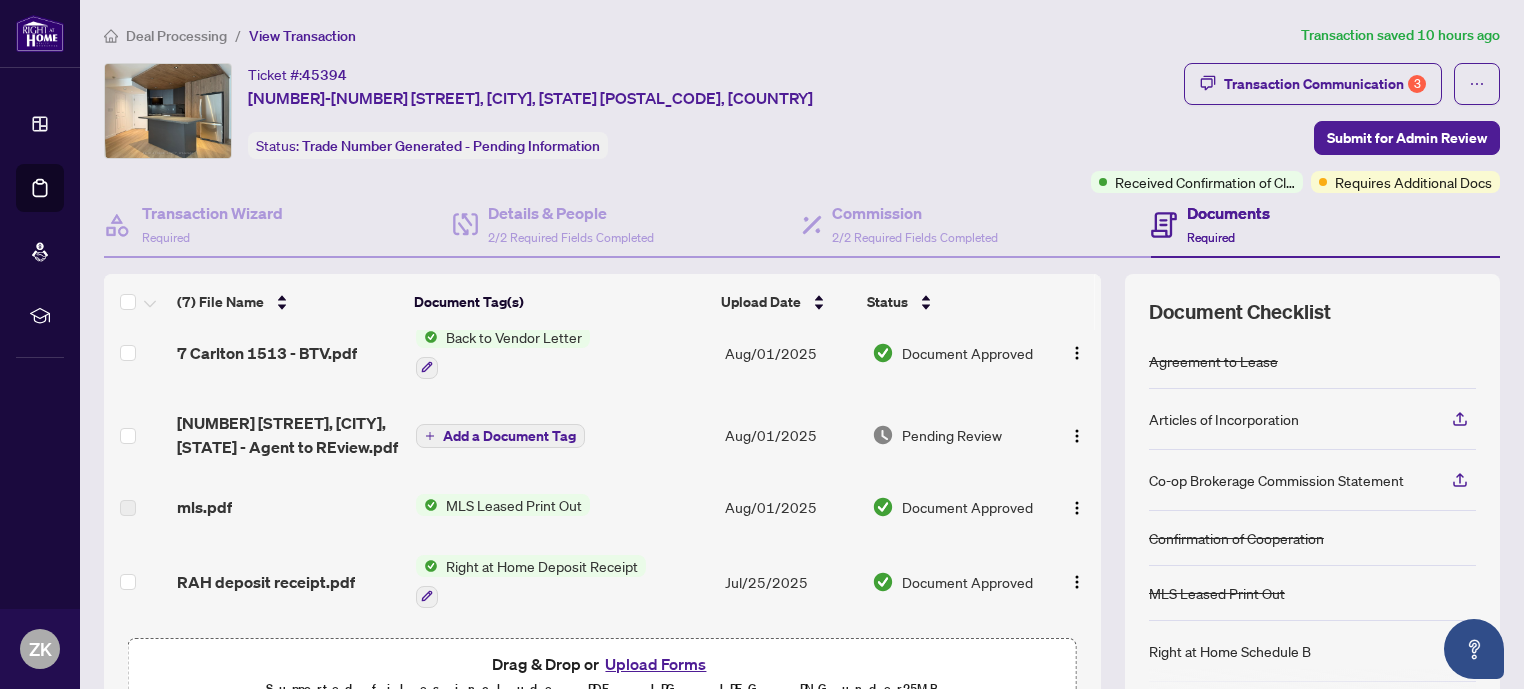 scroll, scrollTop: 0, scrollLeft: 0, axis: both 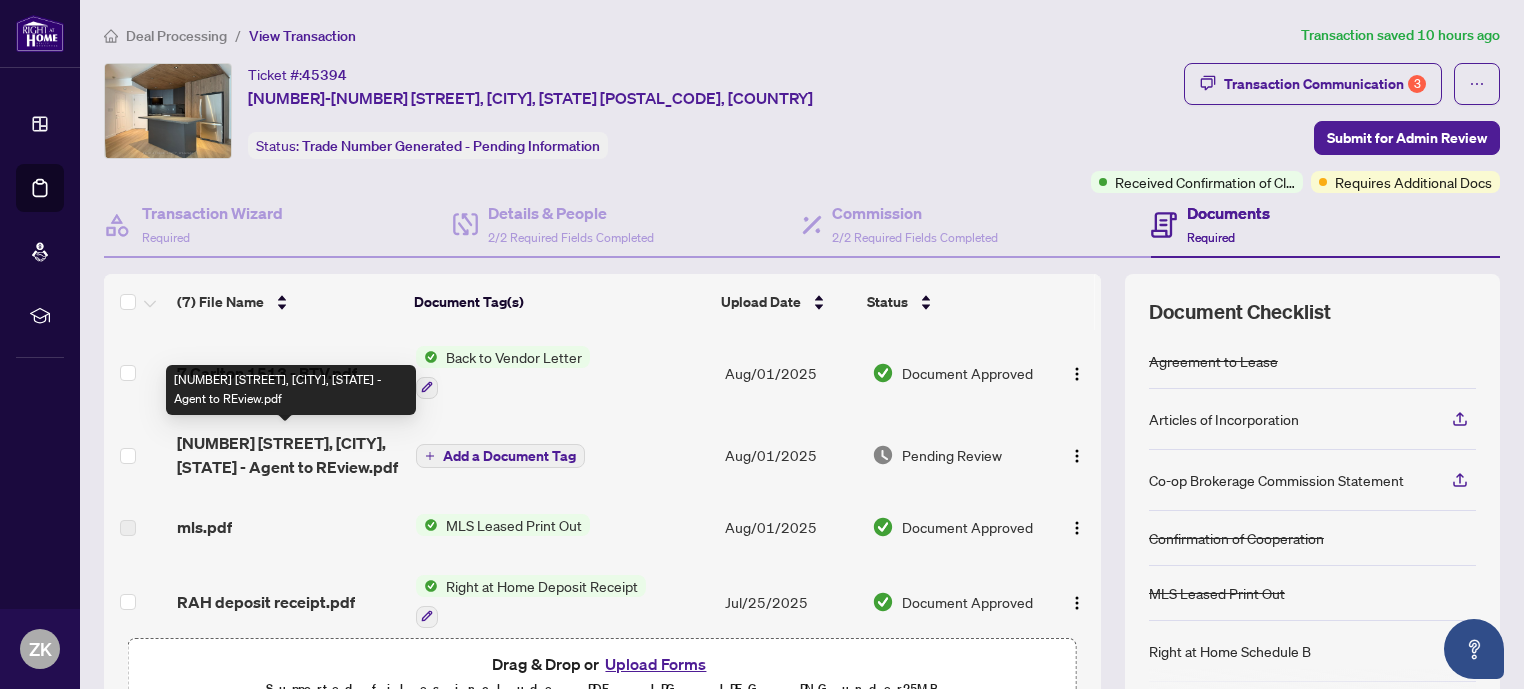 click on "[NUMBER] [STREET], [CITY], [STATE] - Agent to REview.pdf" at bounding box center [288, 455] 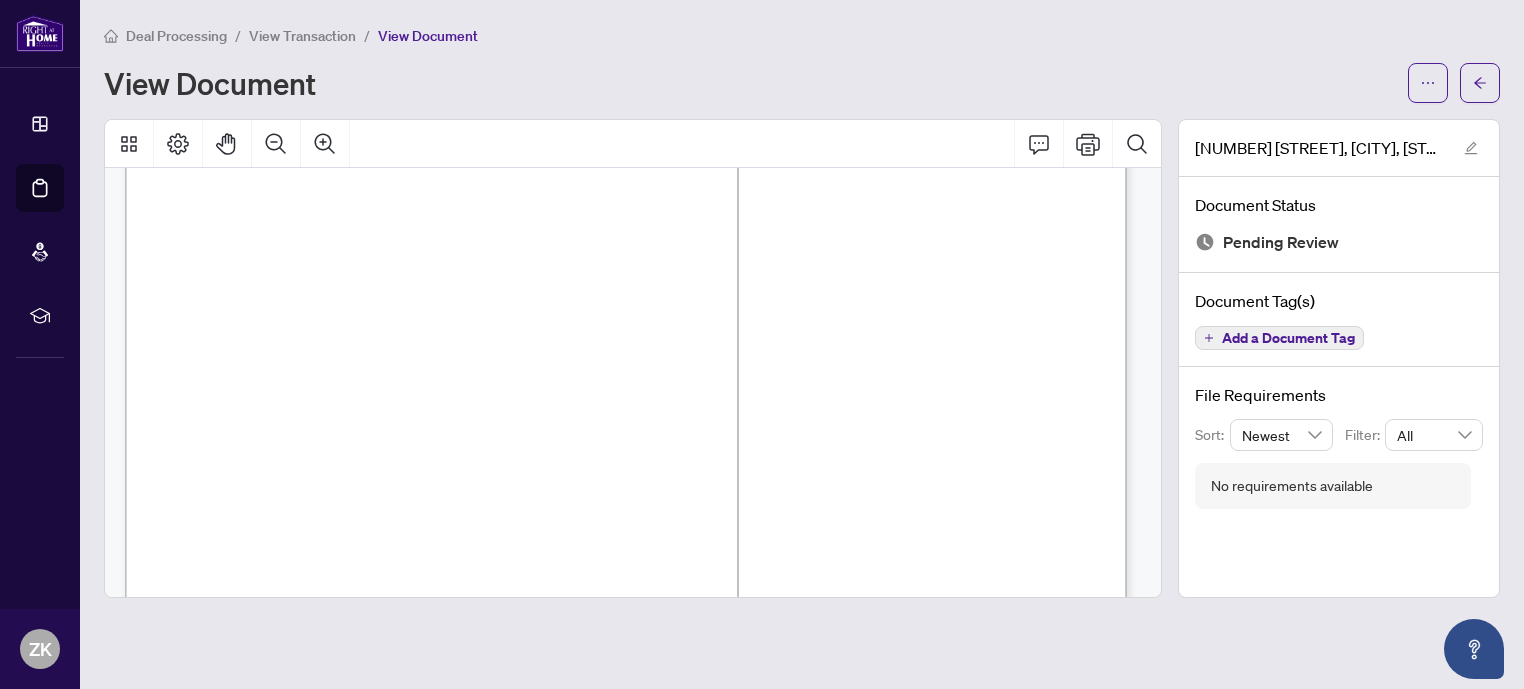 scroll, scrollTop: 375, scrollLeft: 0, axis: vertical 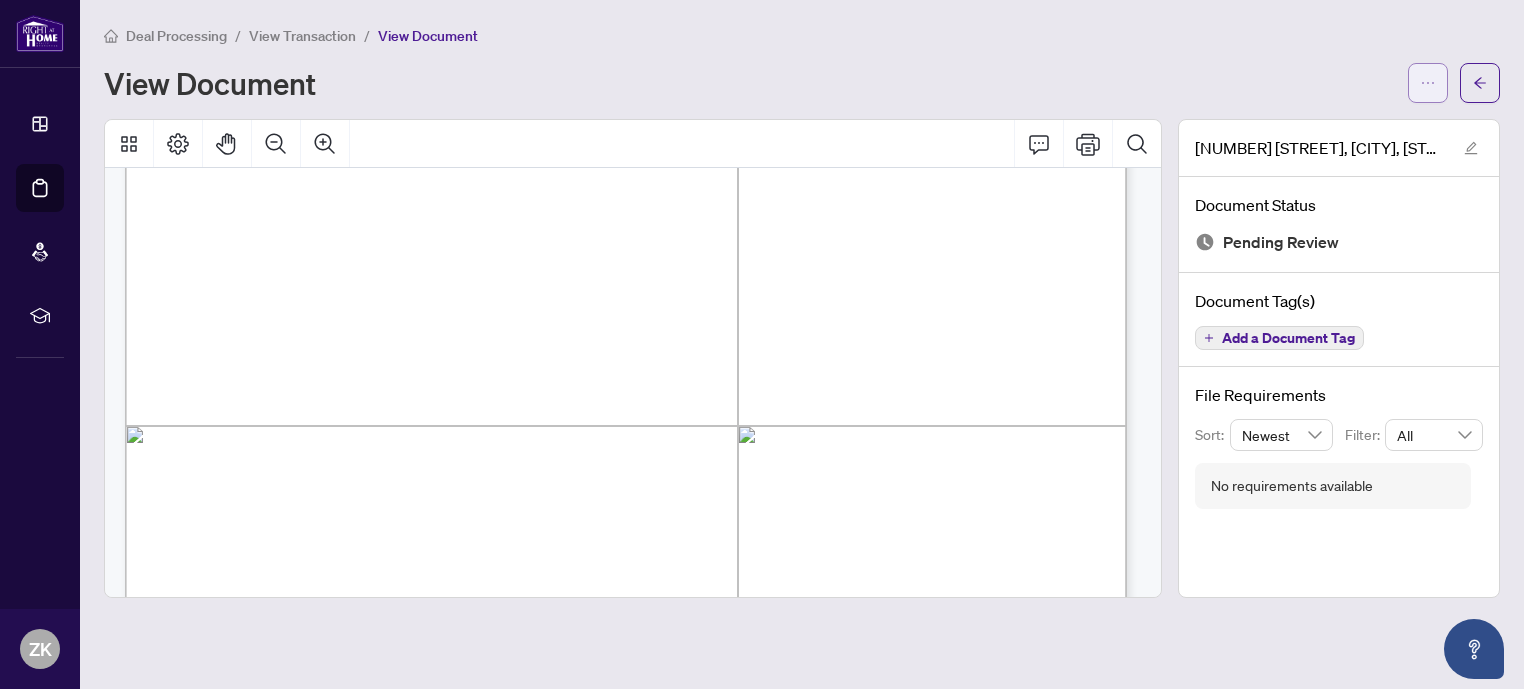 click 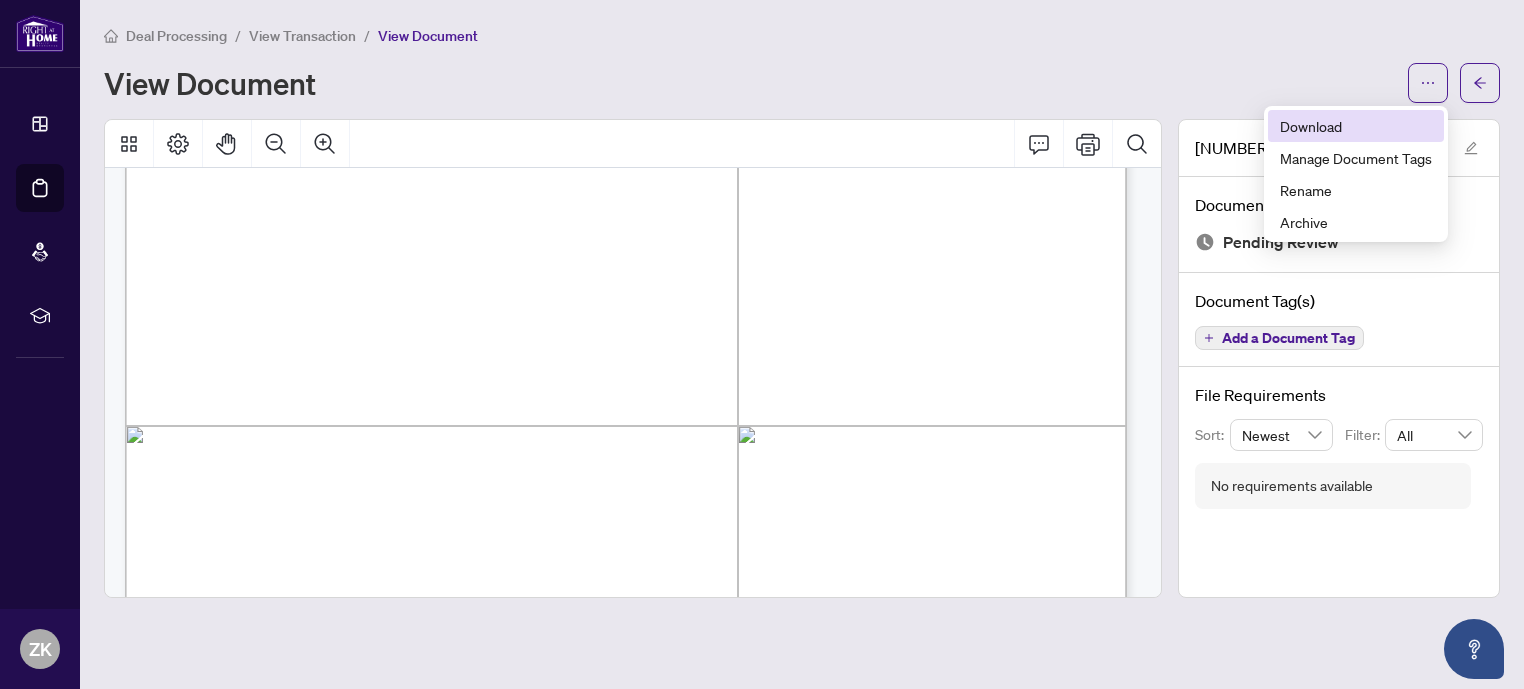 click on "Download" at bounding box center (1356, 126) 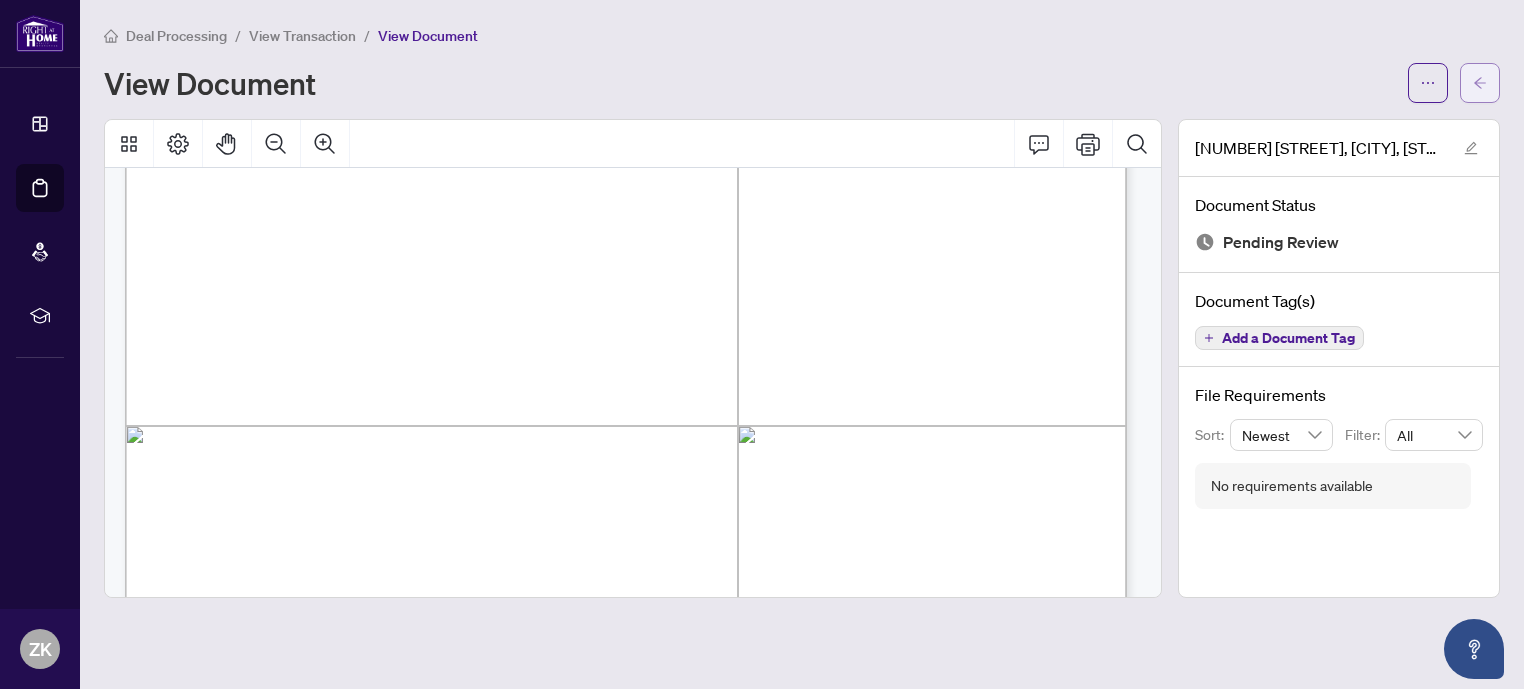 click 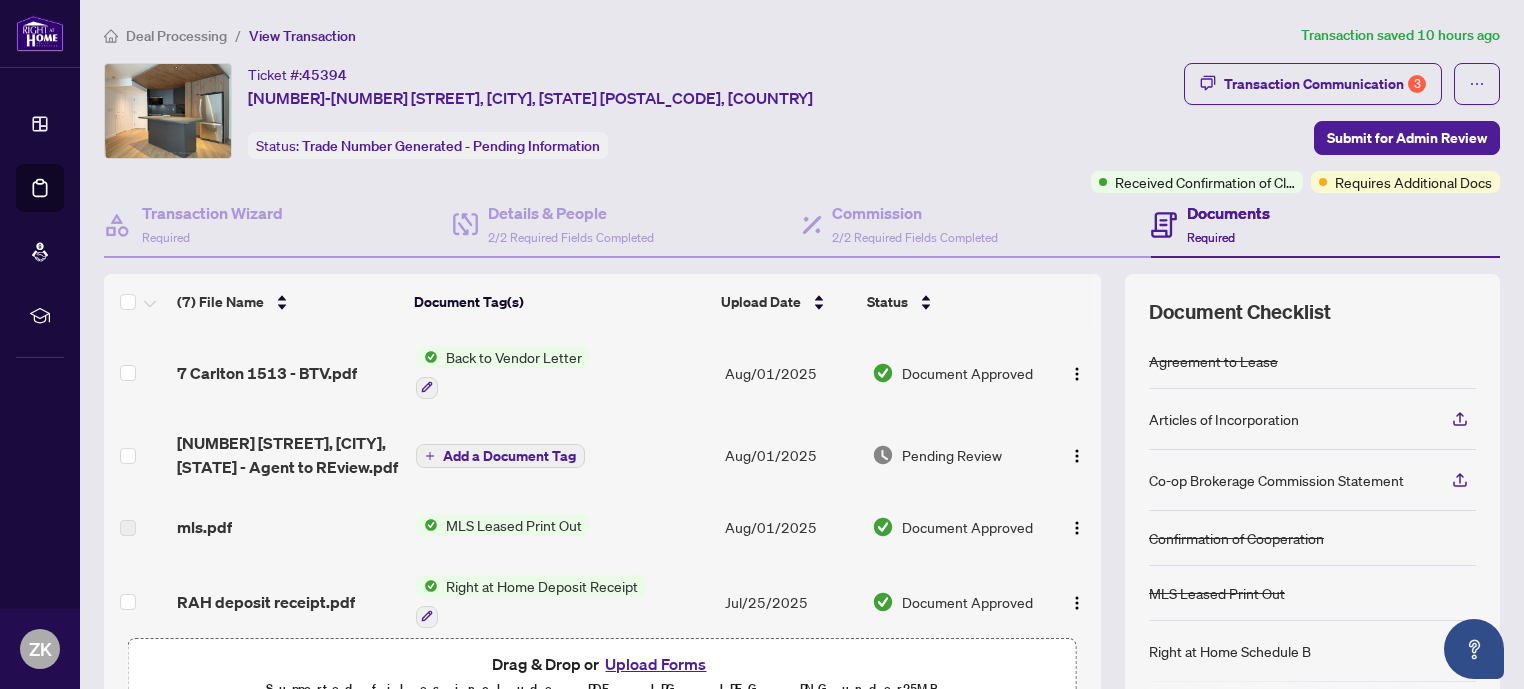 click on "Upload Forms" at bounding box center (655, 664) 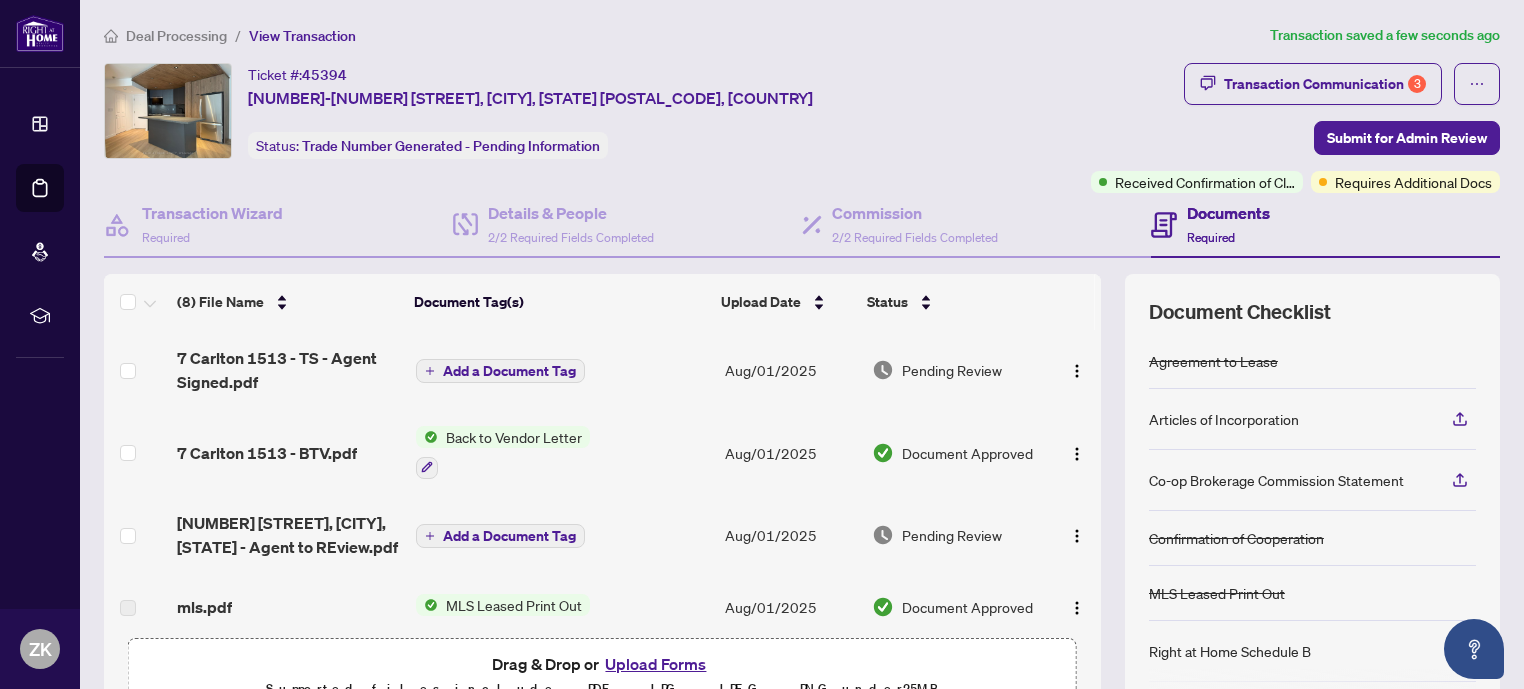 click on "Add a Document Tag" at bounding box center (509, 371) 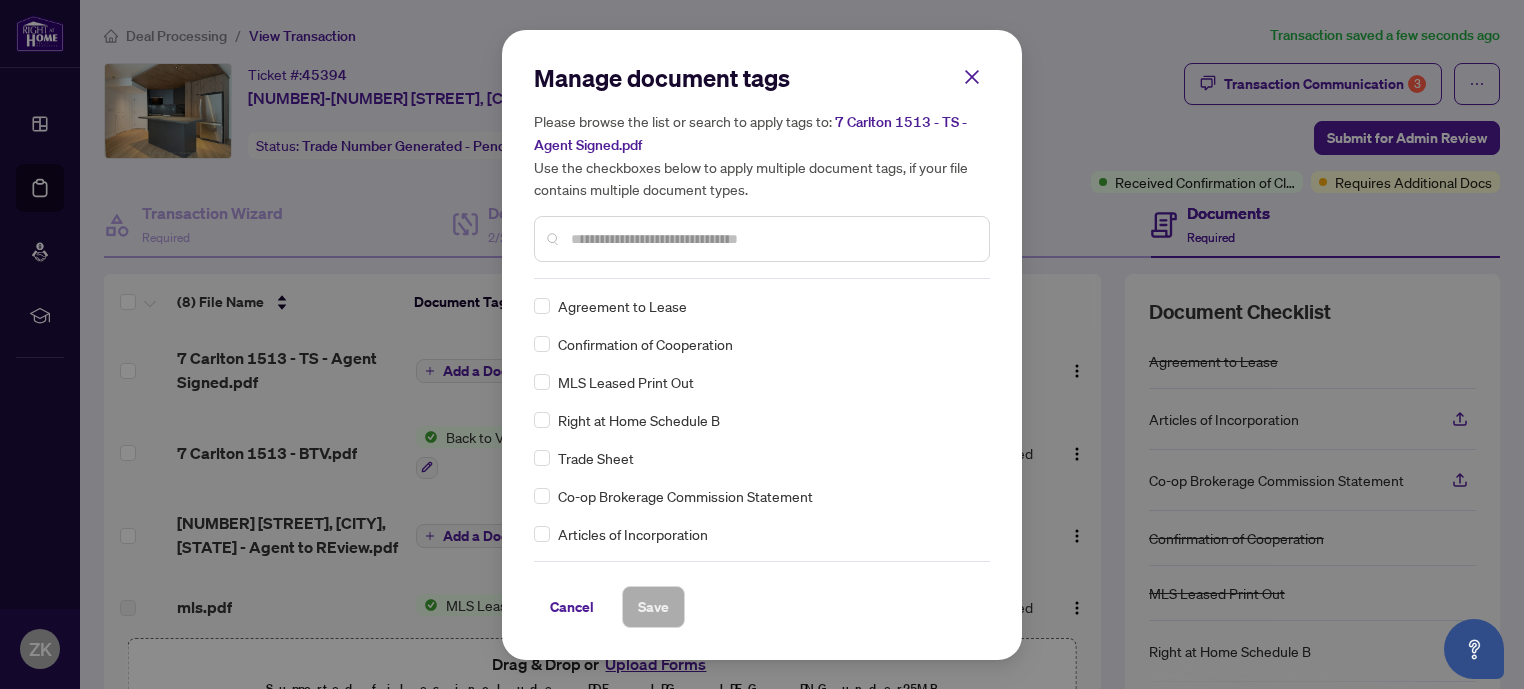 click at bounding box center (762, 239) 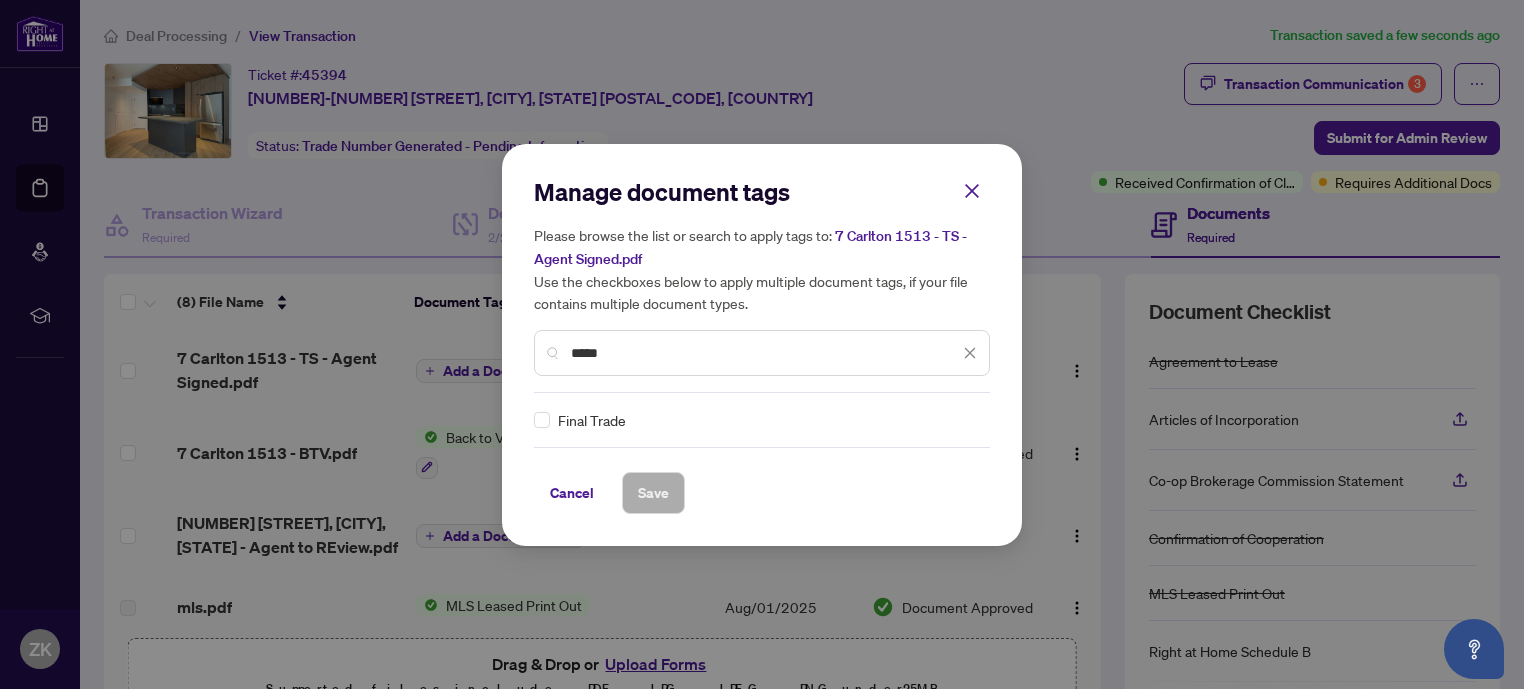type on "*****" 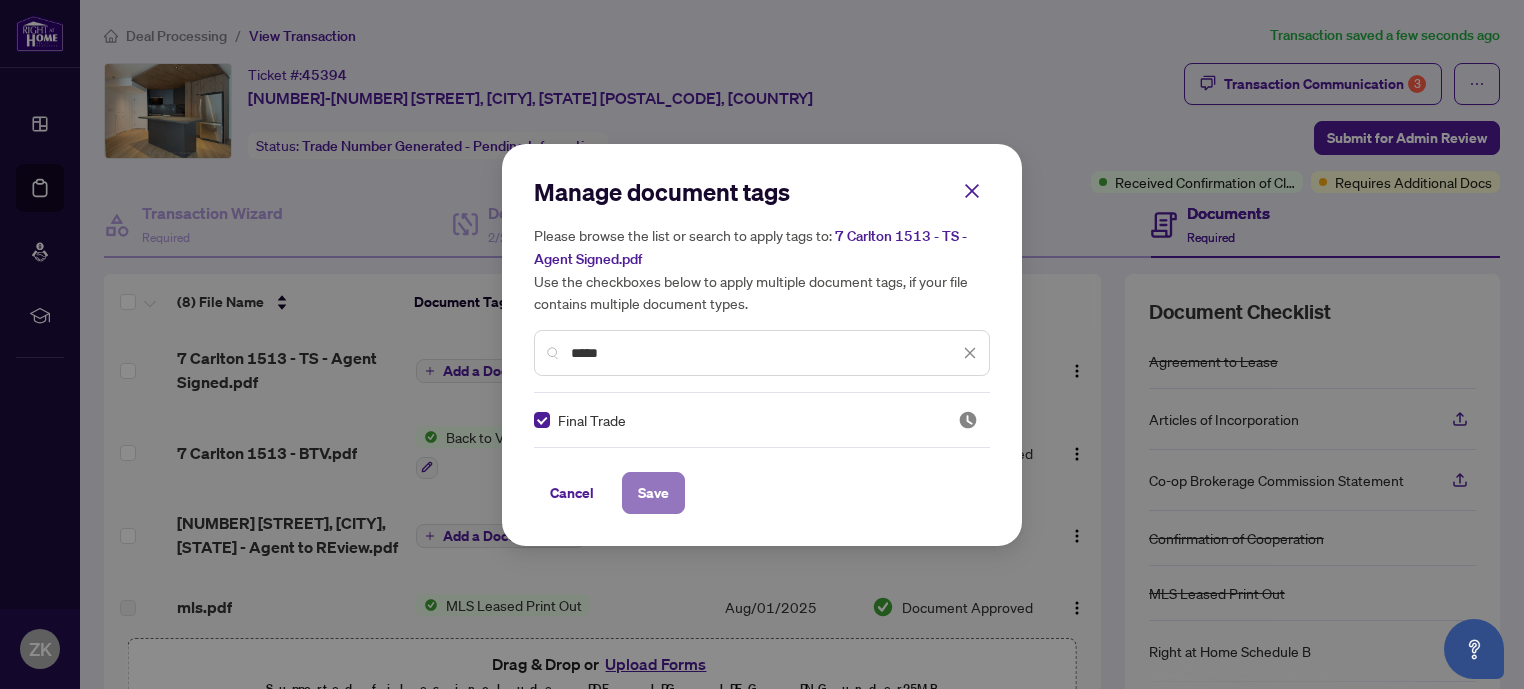click on "Save" at bounding box center (653, 493) 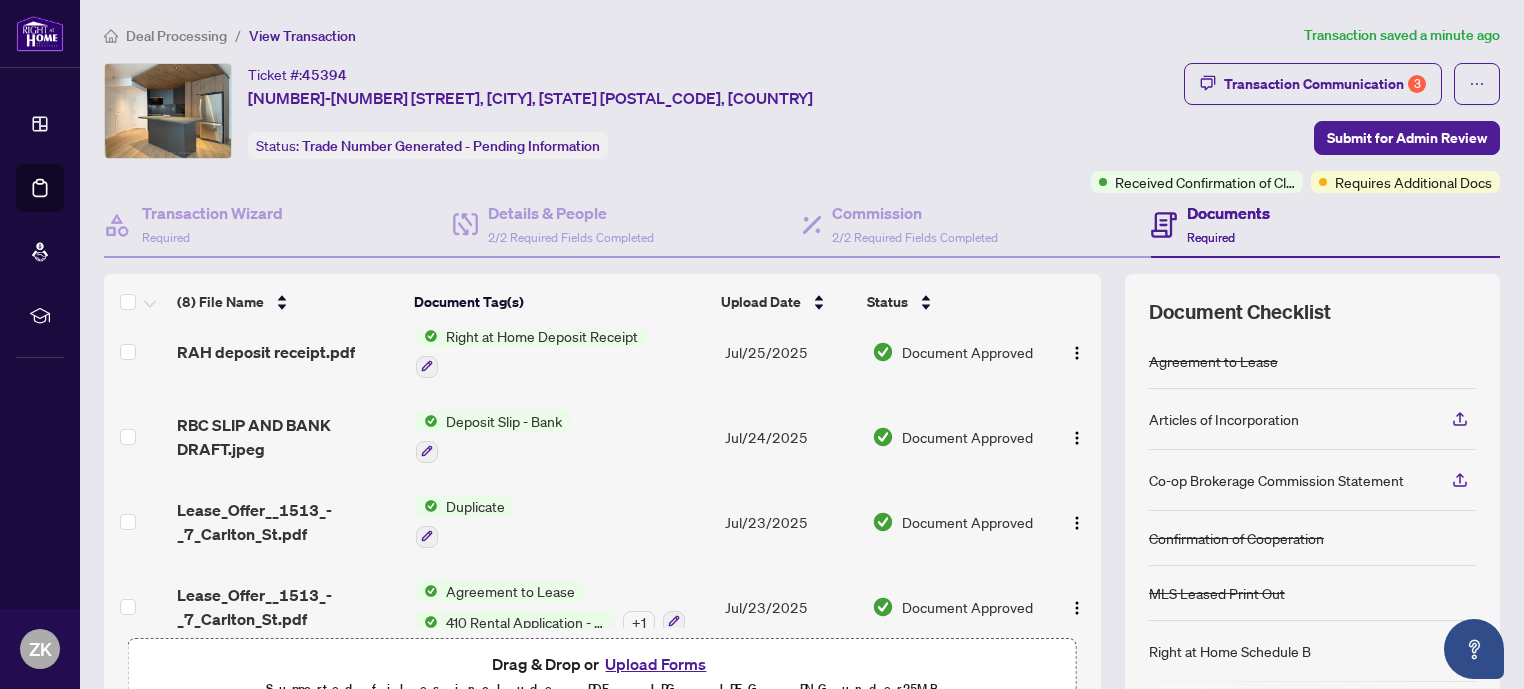 scroll, scrollTop: 357, scrollLeft: 0, axis: vertical 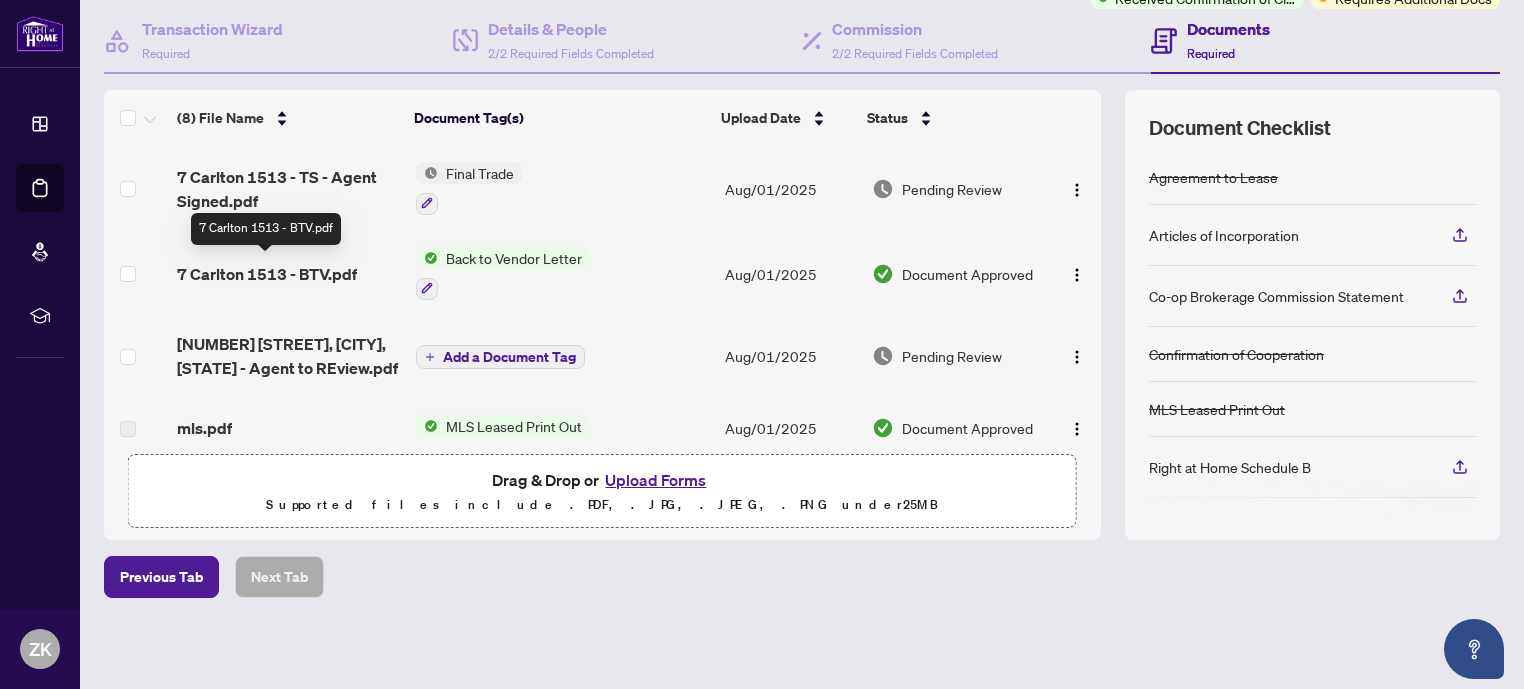 click on "7 Carlton 1513 - BTV.pdf" at bounding box center [267, 274] 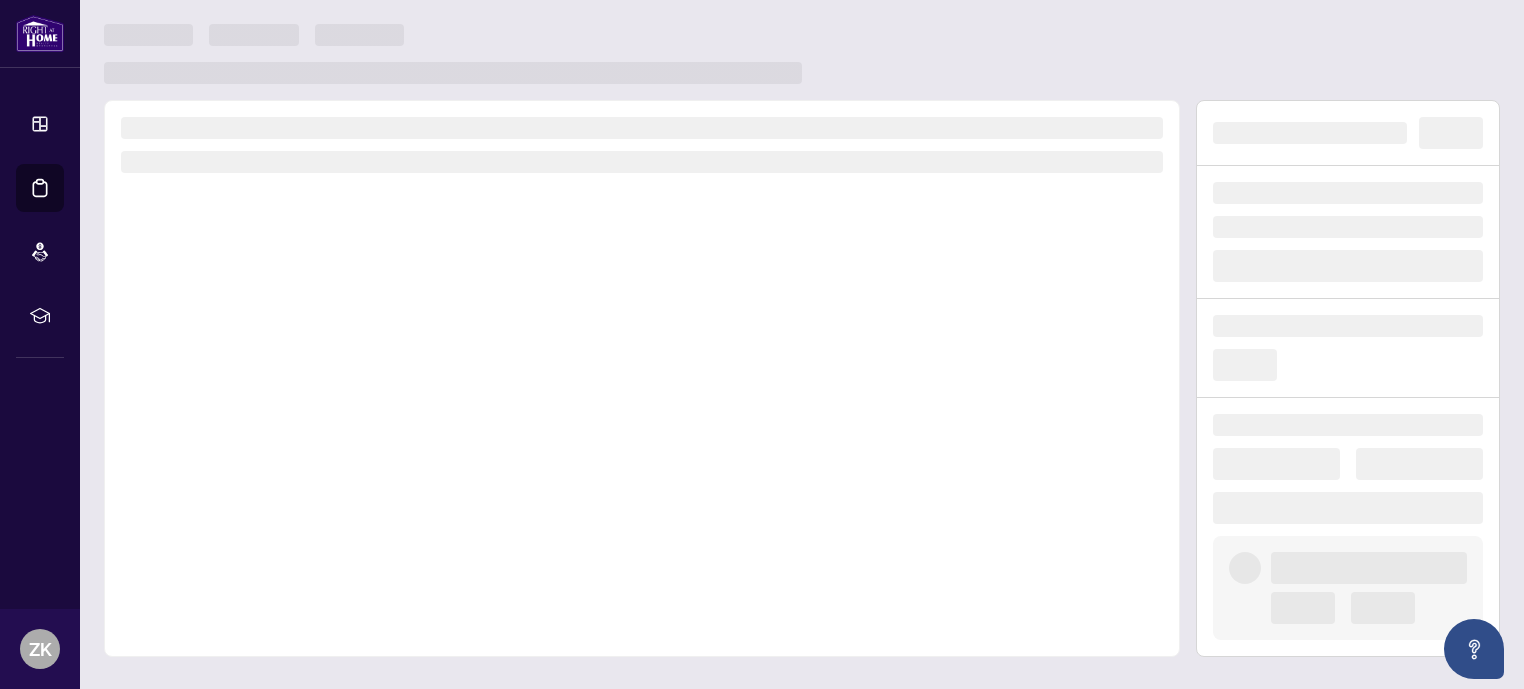 scroll, scrollTop: 0, scrollLeft: 0, axis: both 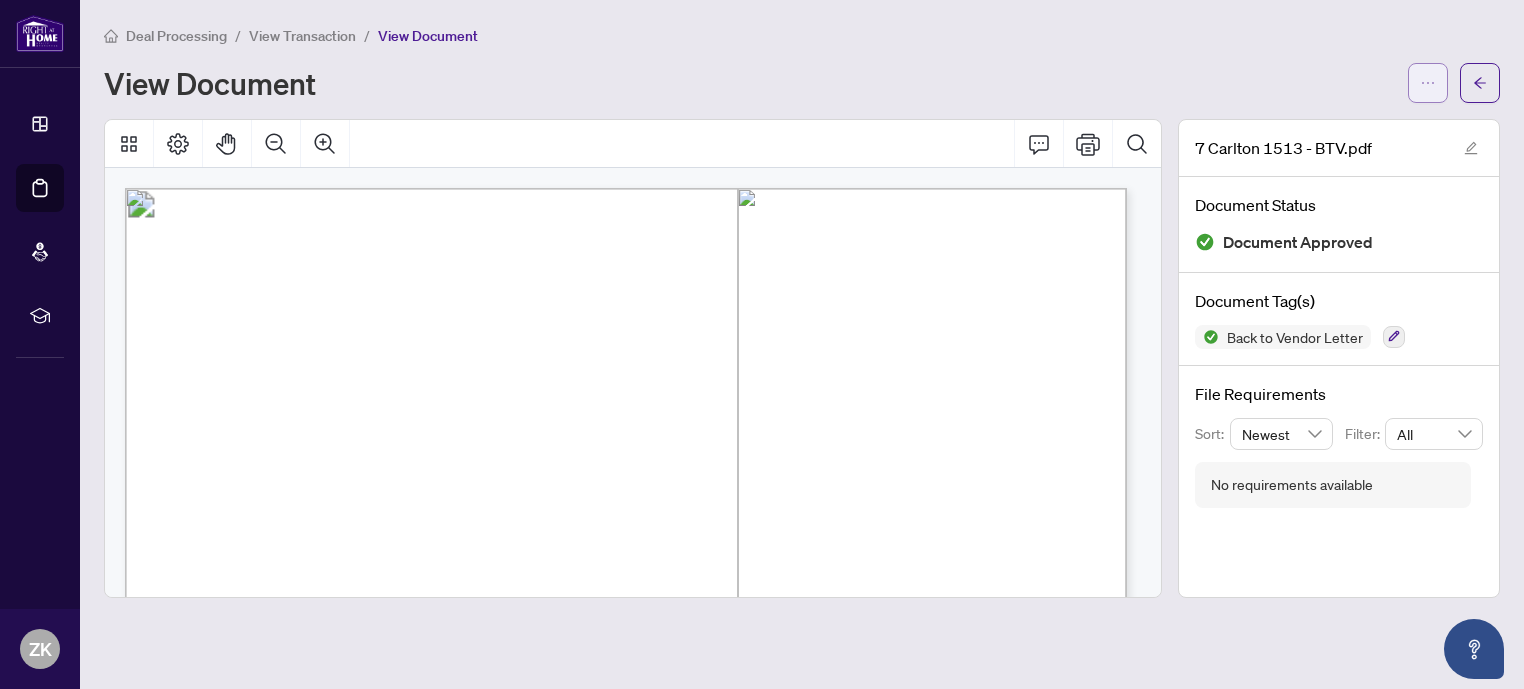 click 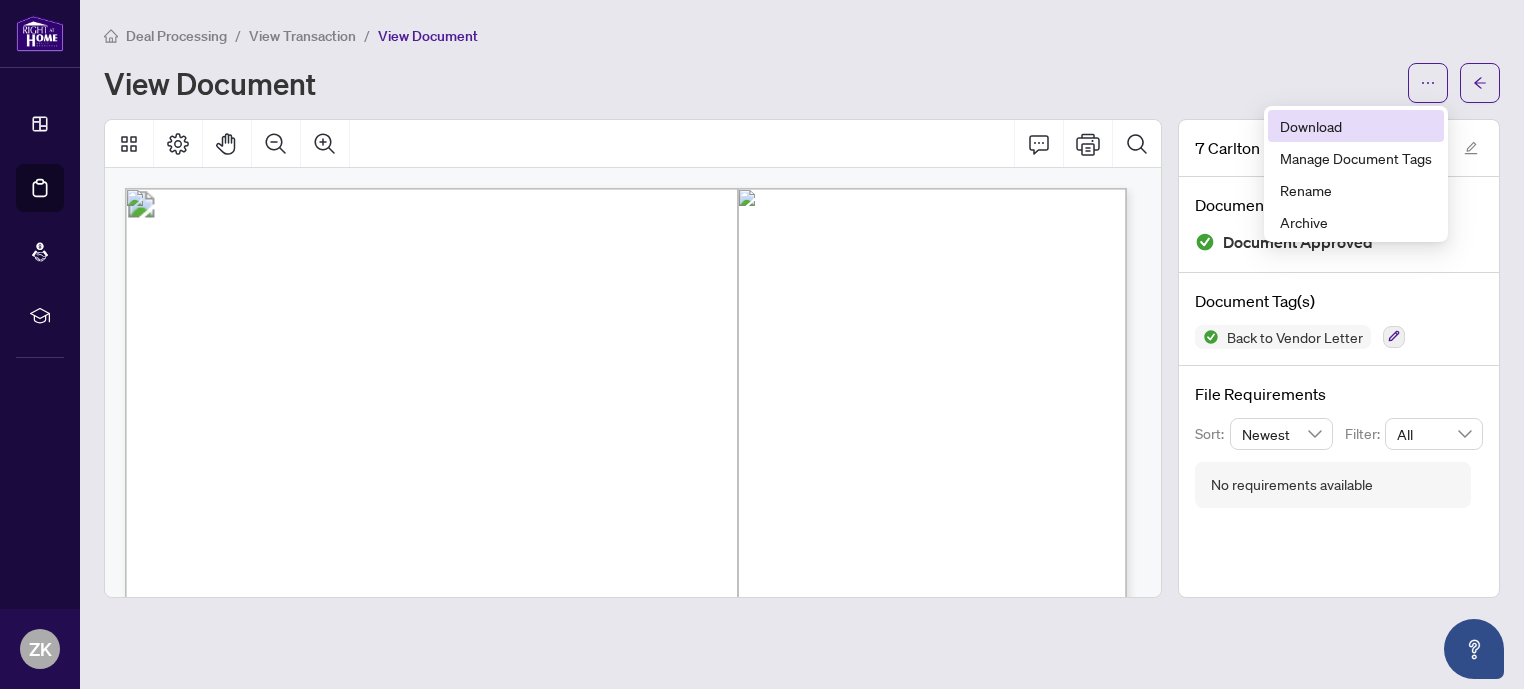 click on "Download" at bounding box center [1356, 126] 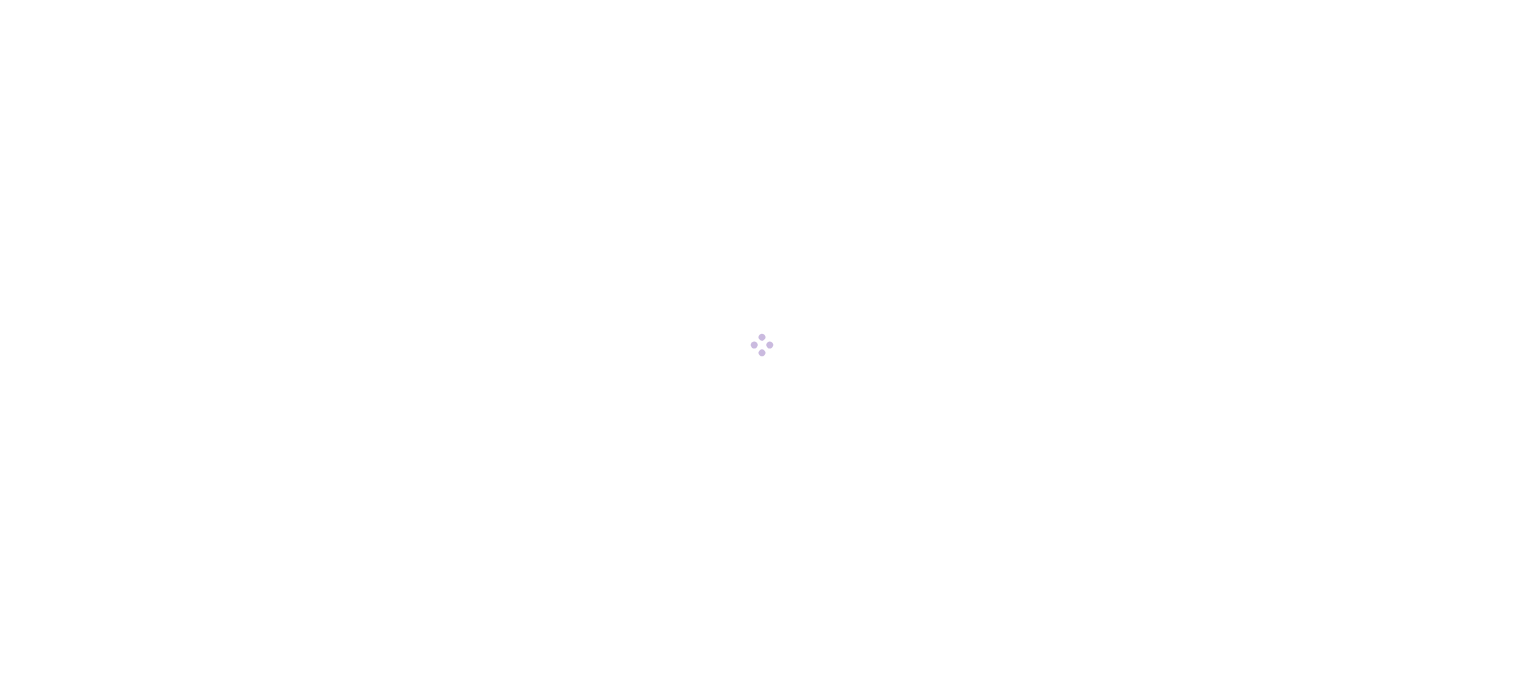 scroll, scrollTop: 0, scrollLeft: 0, axis: both 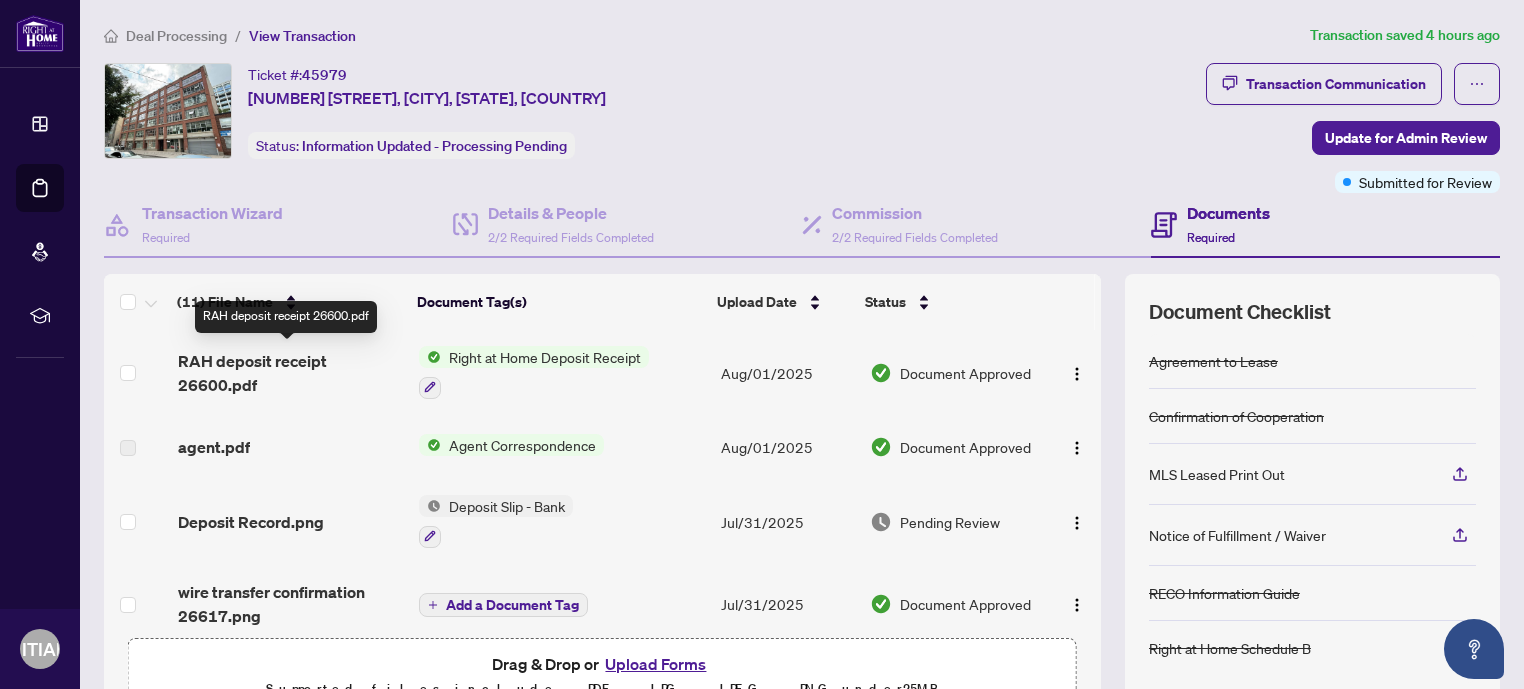 click on "RAH deposit receipt 26600.pdf" at bounding box center [290, 373] 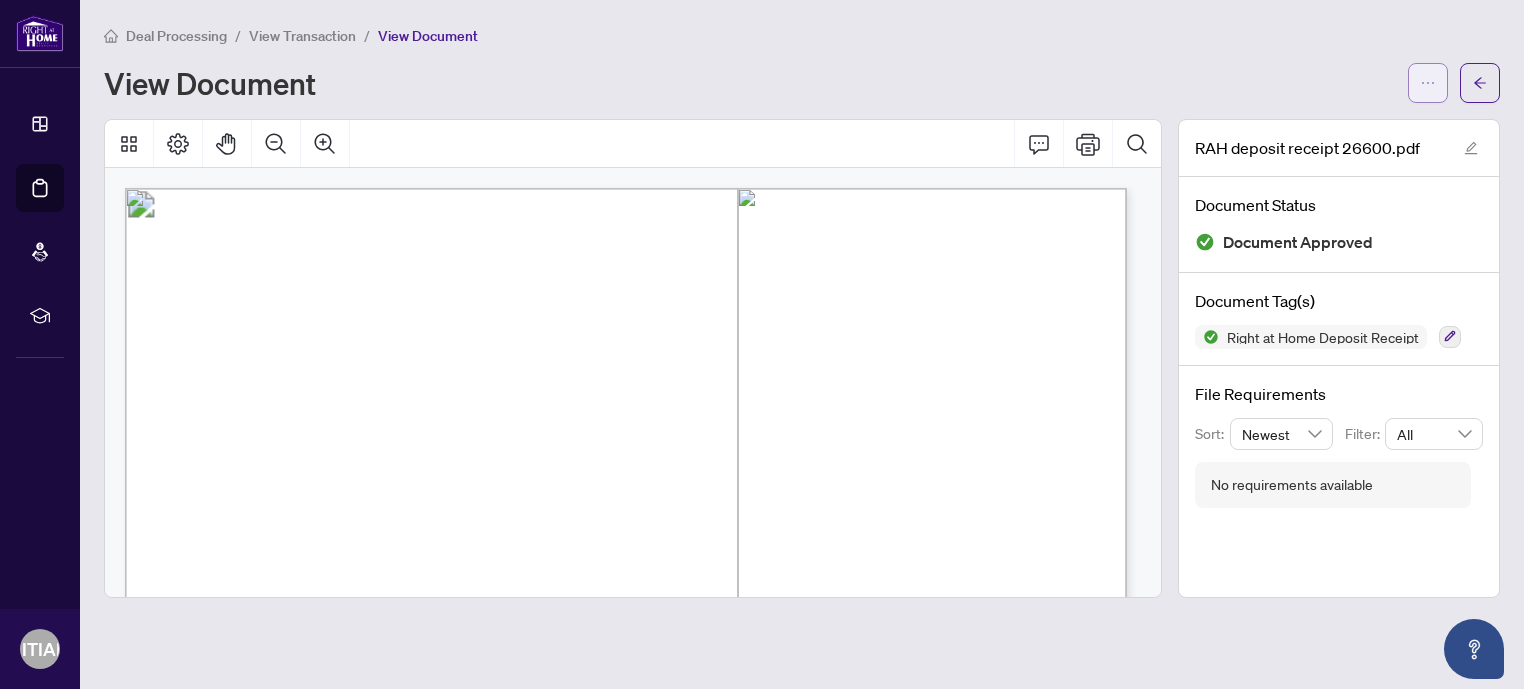 click 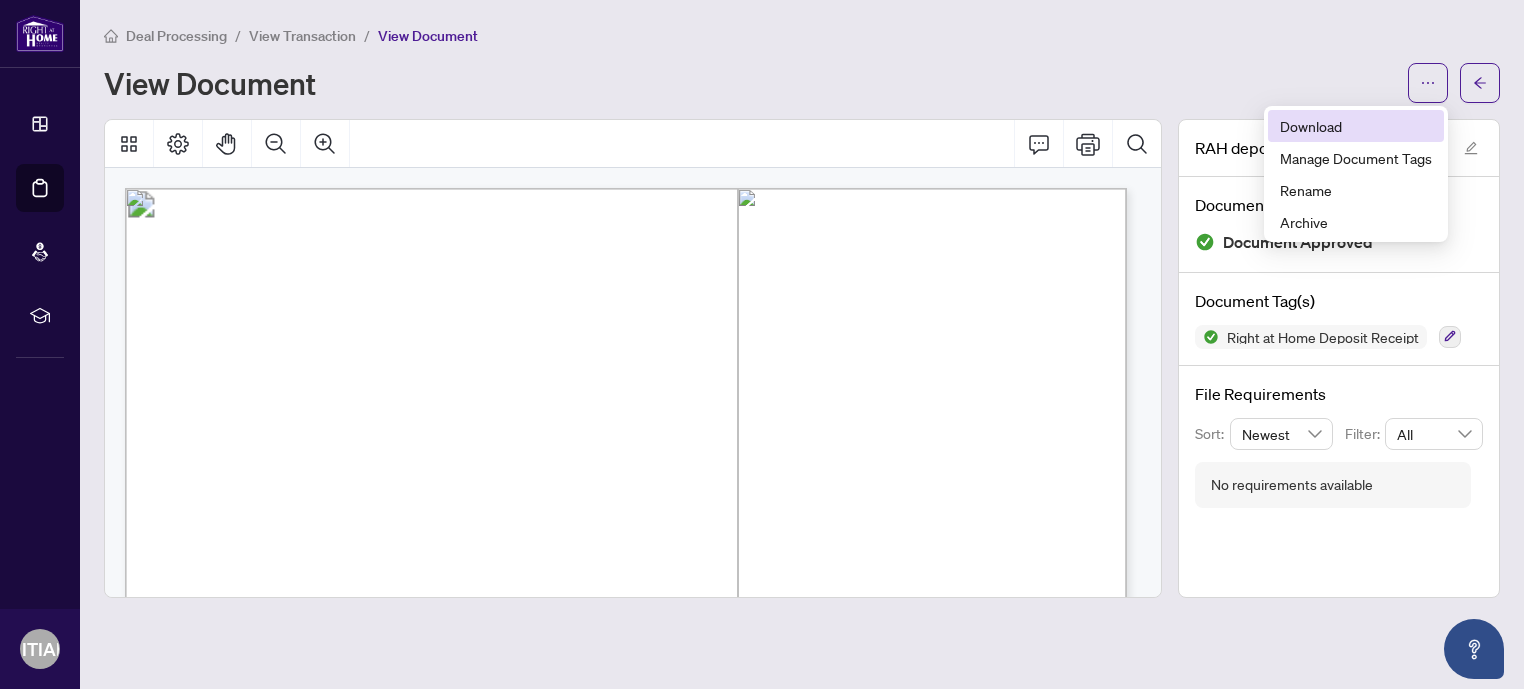 click on "Download" at bounding box center [1356, 126] 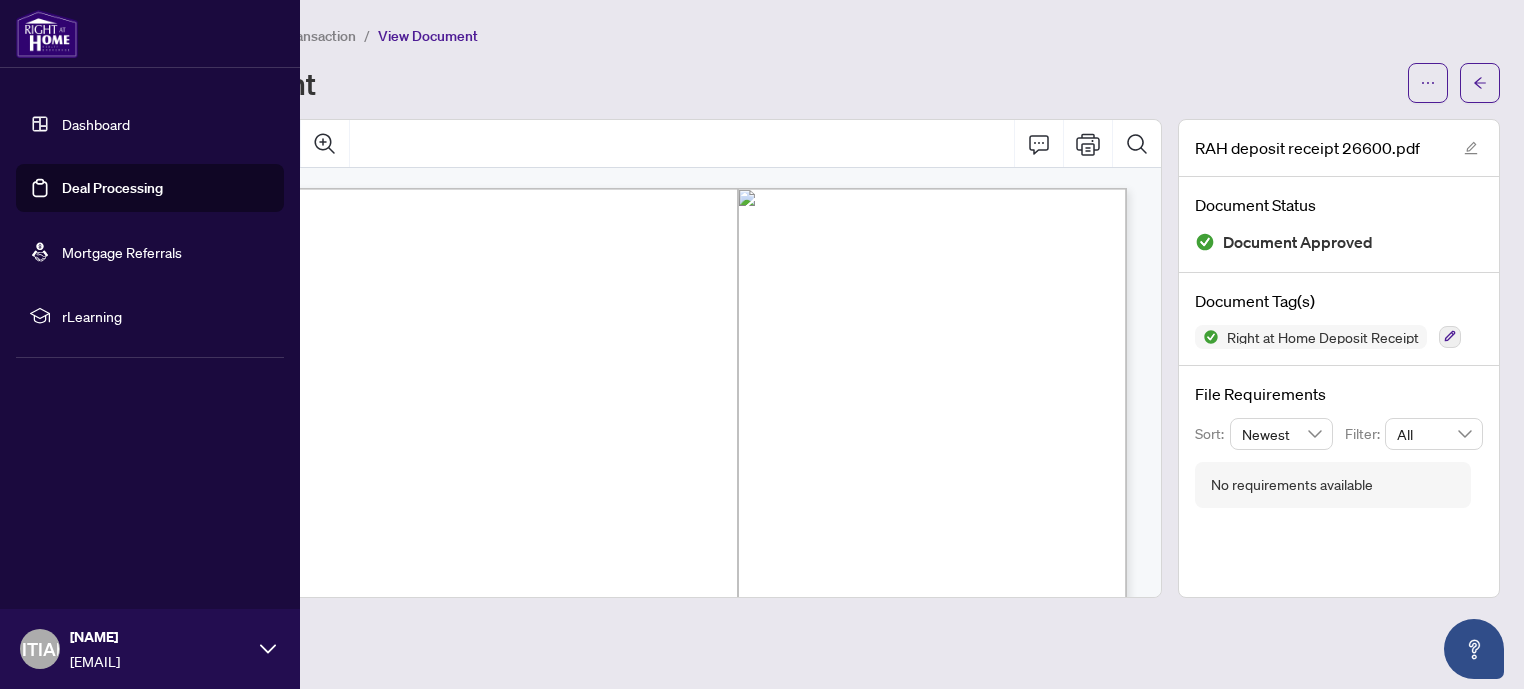 click on "Dashboard" at bounding box center [96, 124] 